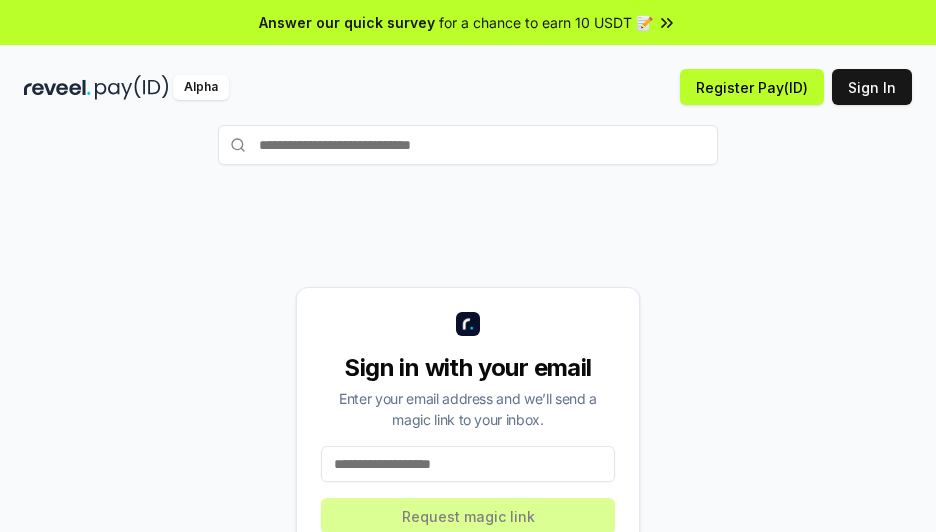 scroll, scrollTop: 0, scrollLeft: 0, axis: both 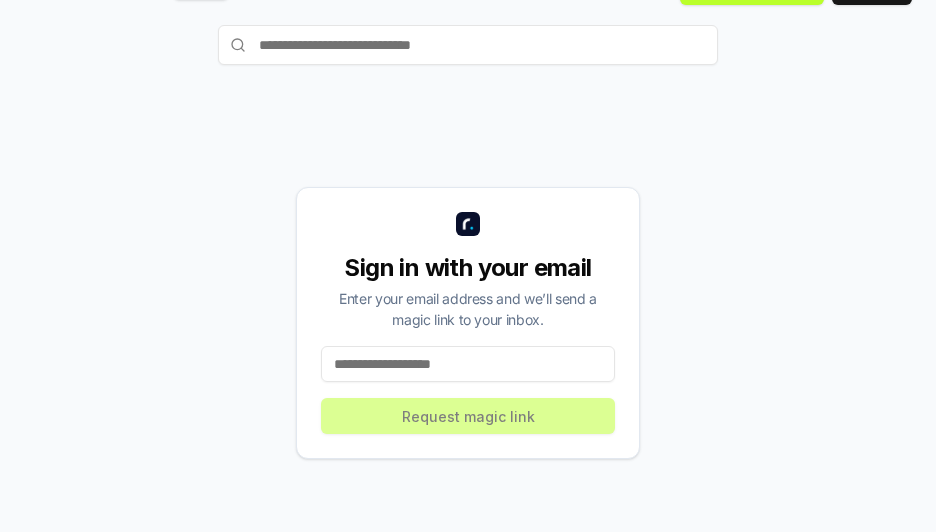 click on "Sign in with your email Enter your email address and we’ll send a magic link to your inbox. Request magic link" at bounding box center (468, 323) 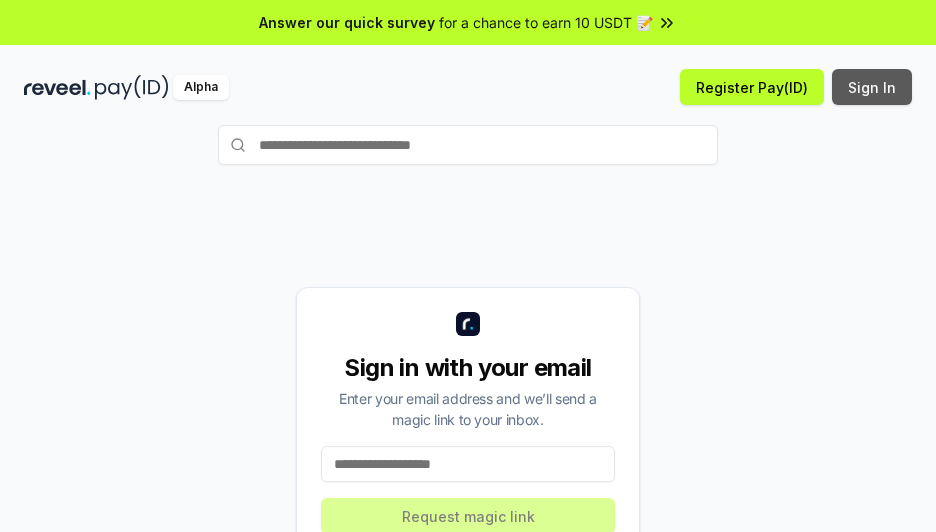 click on "Alpha Register Pay(ID) Sign In" at bounding box center (468, 87) 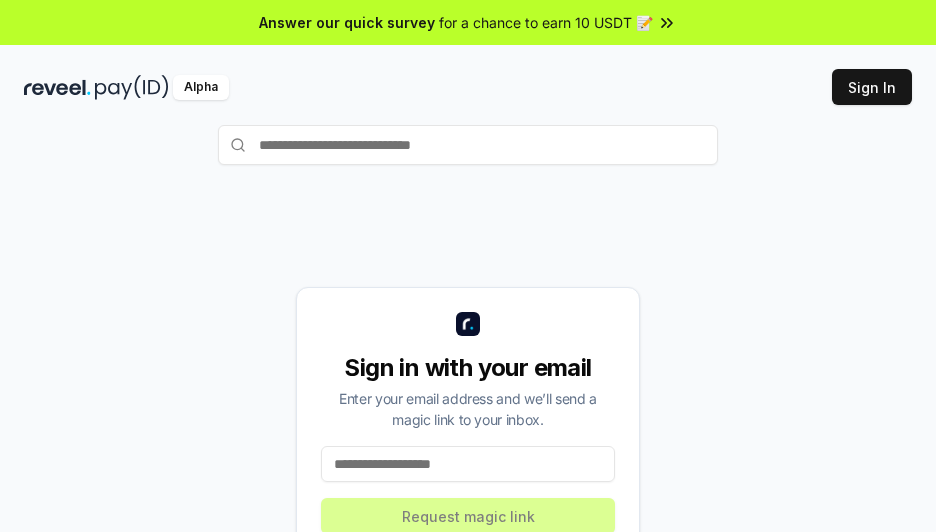 scroll, scrollTop: 0, scrollLeft: 0, axis: both 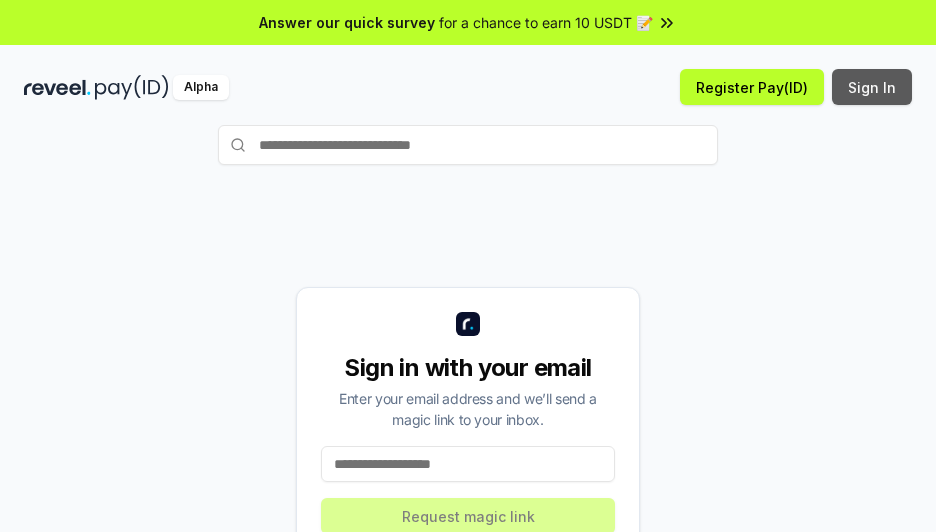 click on "Sign In" at bounding box center (872, 87) 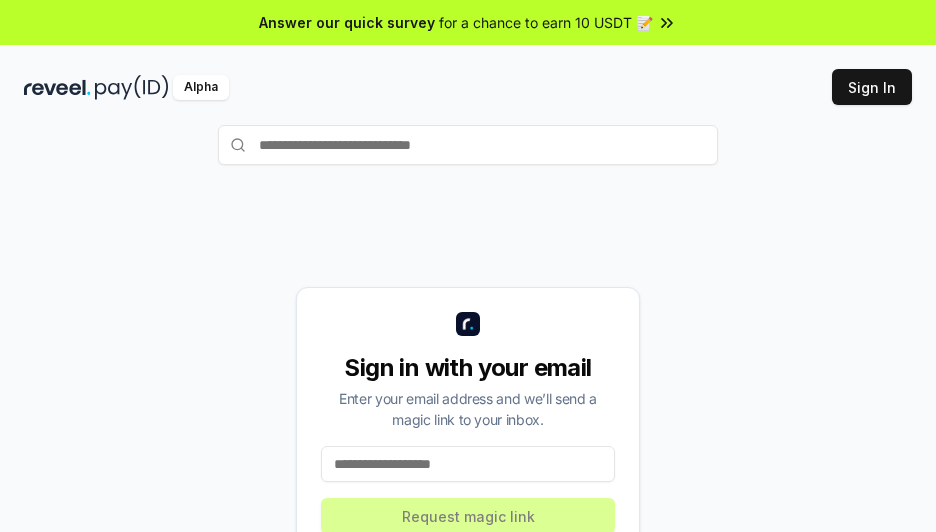 scroll, scrollTop: 0, scrollLeft: 0, axis: both 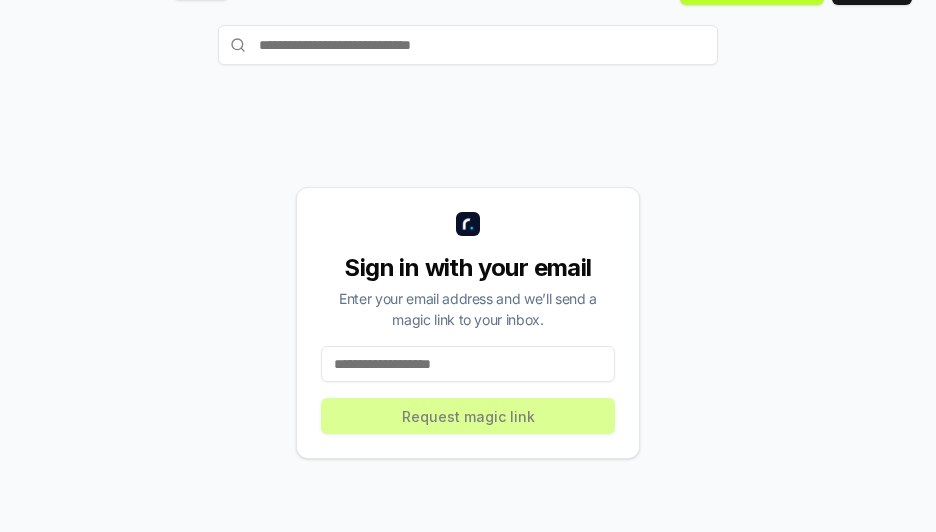 click at bounding box center [468, 364] 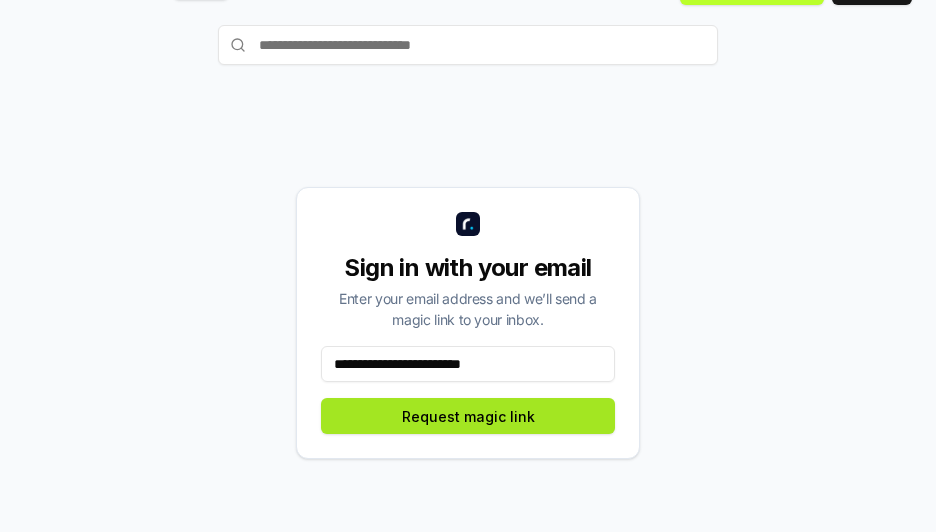 type on "**********" 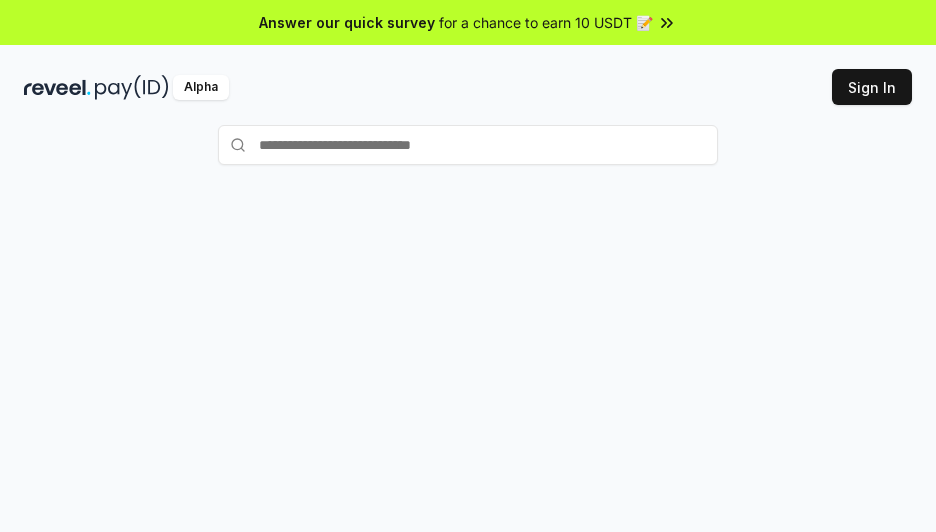 scroll, scrollTop: 0, scrollLeft: 0, axis: both 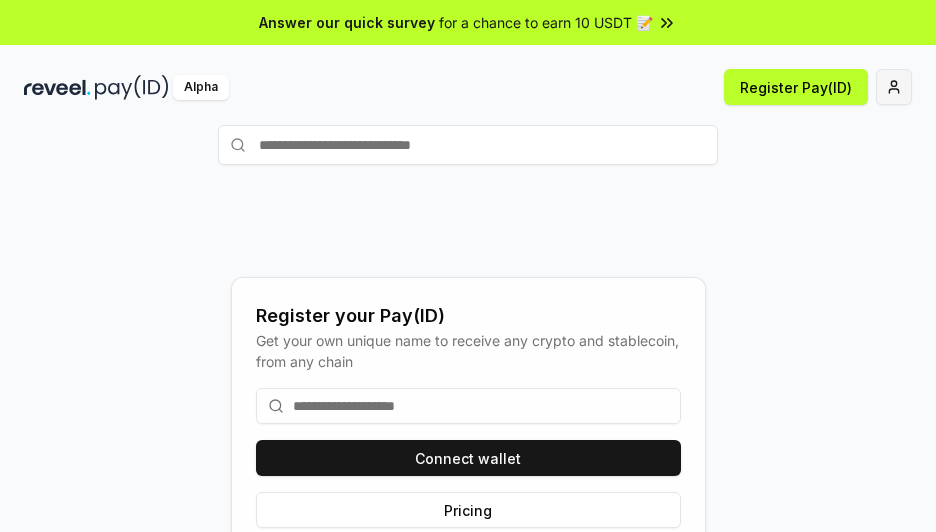 click on "Answer our quick survey for a chance to earn 10 USDT 📝 Alpha Register Pay(ID) Register your Pay(ID) Get your own unique name to receive any crypto and stablecoin, from any chain Connect wallet Pricing" at bounding box center [468, 266] 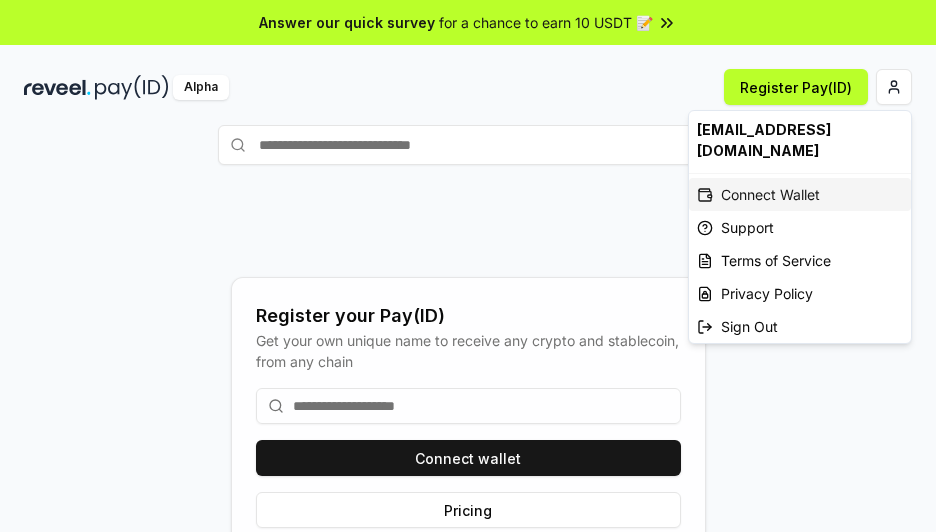 click on "Connect Wallet" at bounding box center [800, 194] 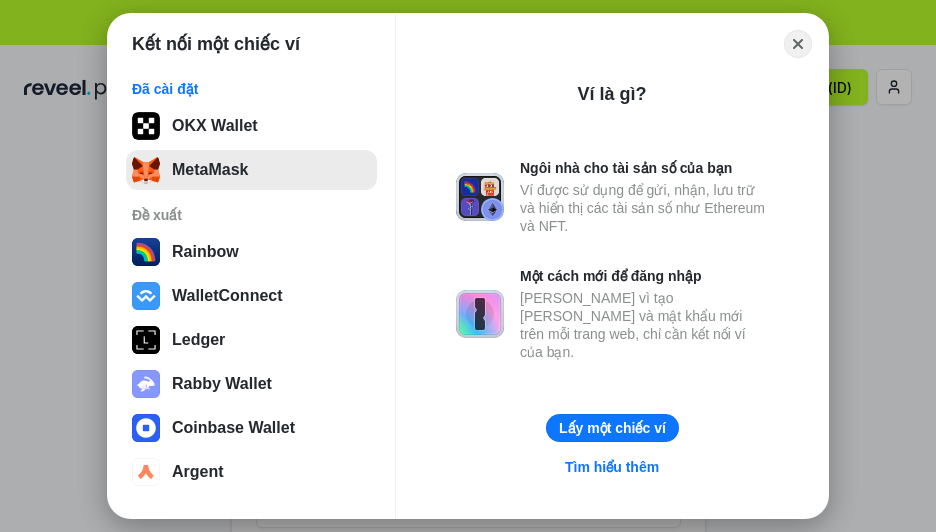 click on "MetaMask" at bounding box center [251, 170] 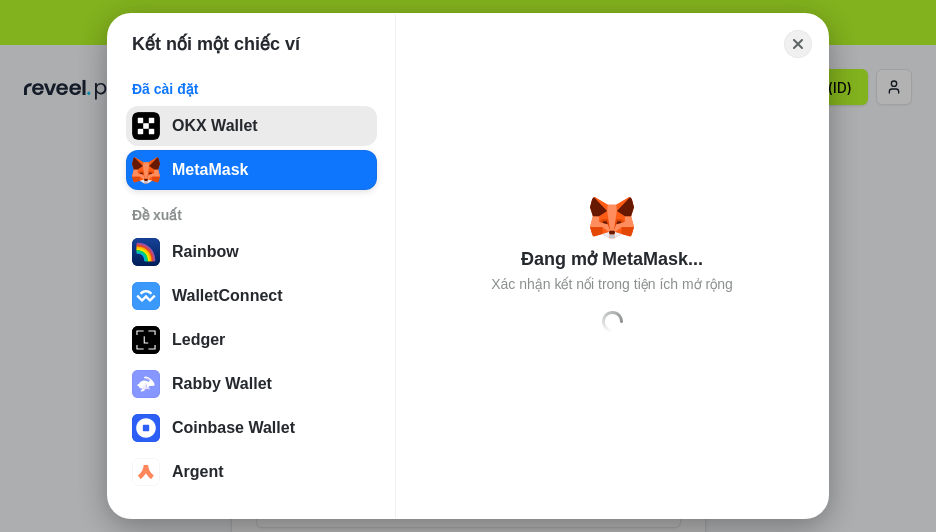 click on "OKX Wallet" at bounding box center (251, 126) 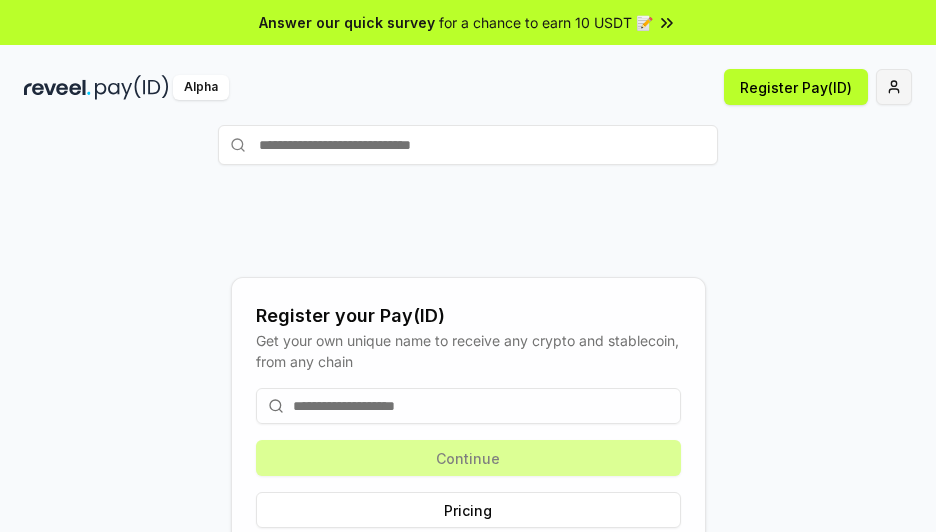 click on "Answer our quick survey for a chance to earn 10 USDT 📝 Alpha Register Pay(ID) Register your Pay(ID) Get your own unique name to receive any crypto and stablecoin, from any chain Continue Pricing" at bounding box center [468, 266] 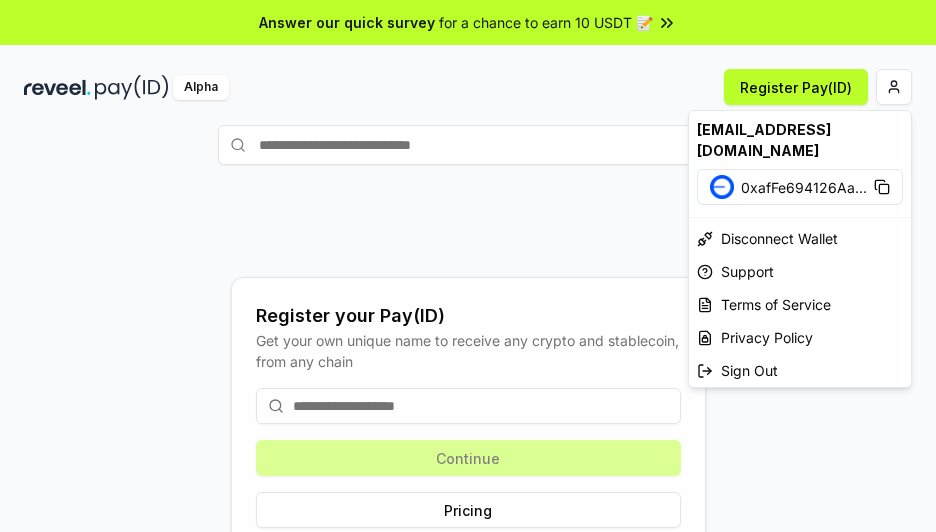 click on "Answer our quick survey for a chance to earn 10 USDT 📝 Alpha Register Pay(ID) Register your Pay(ID) Get your own unique name to receive any crypto and stablecoin, from any chain Continue Pricing [EMAIL_ADDRESS][DOMAIN_NAME]   0xafFe694126Aa ...     Disconnect Wallet   Support   Terms of Service   Privacy Policy   Sign Out" at bounding box center [468, 266] 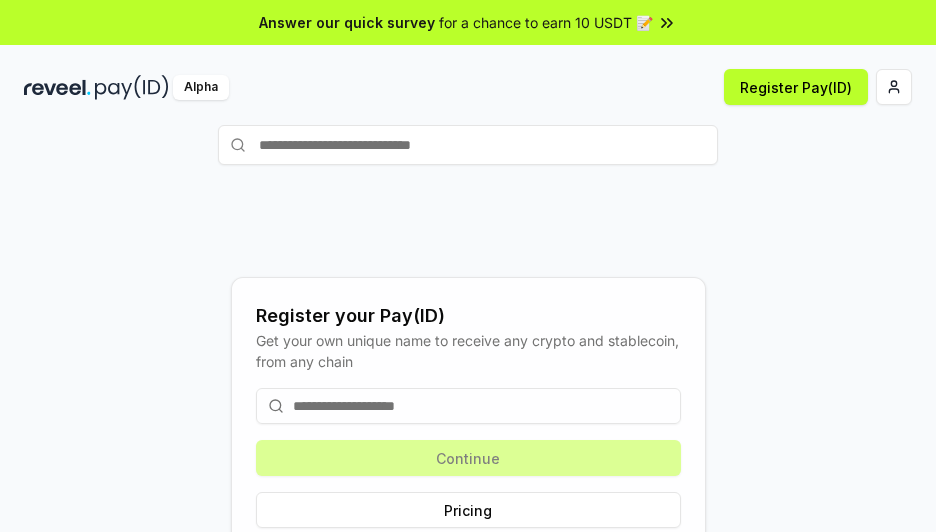 click on "for a chance to earn 10 USDT 📝" at bounding box center (546, 22) 